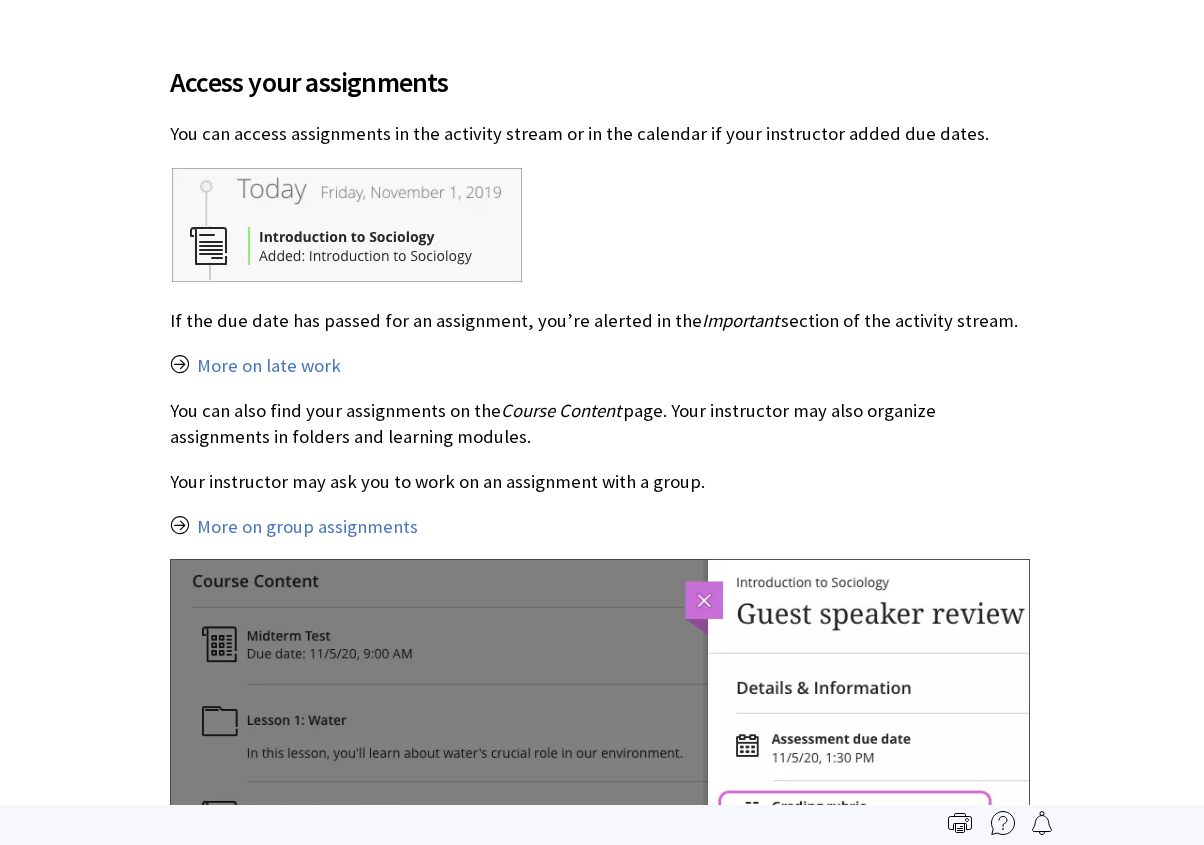 scroll, scrollTop: 603, scrollLeft: 0, axis: vertical 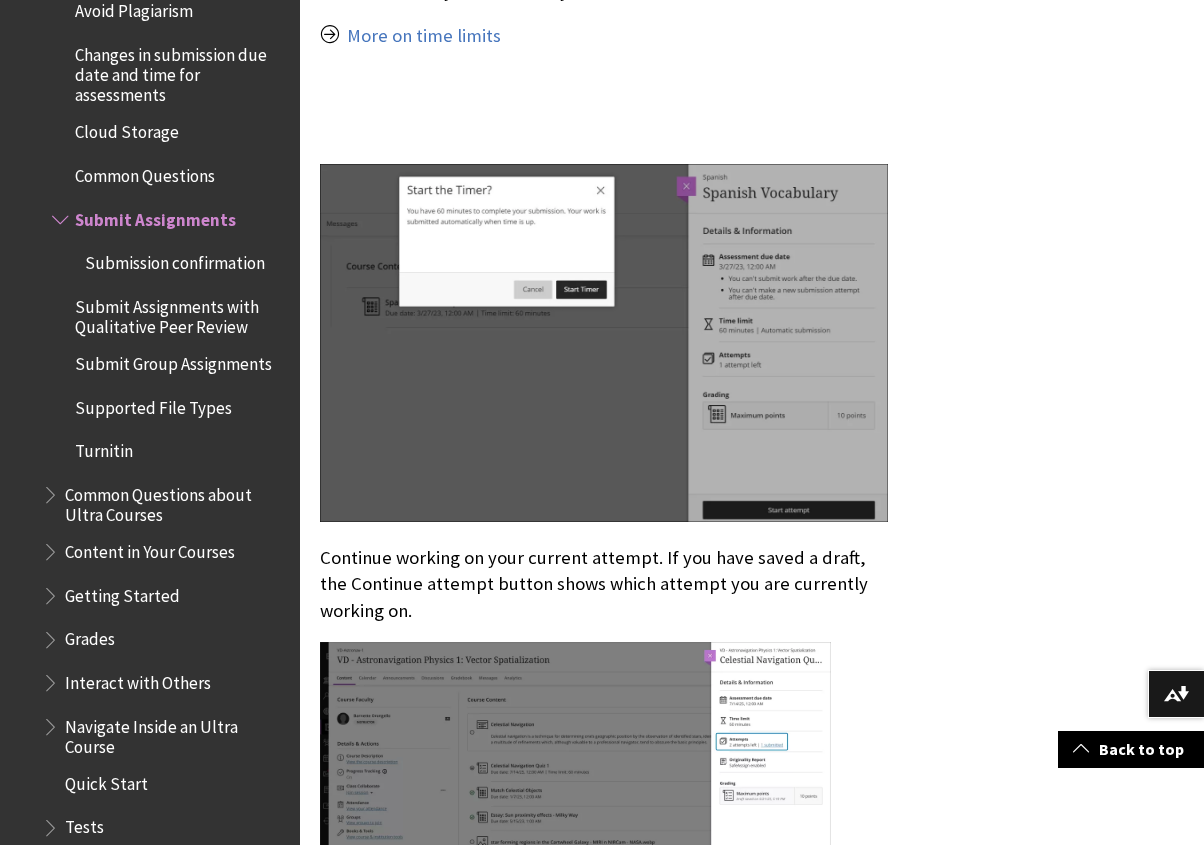 click on "Common Questions" at bounding box center [145, 172] 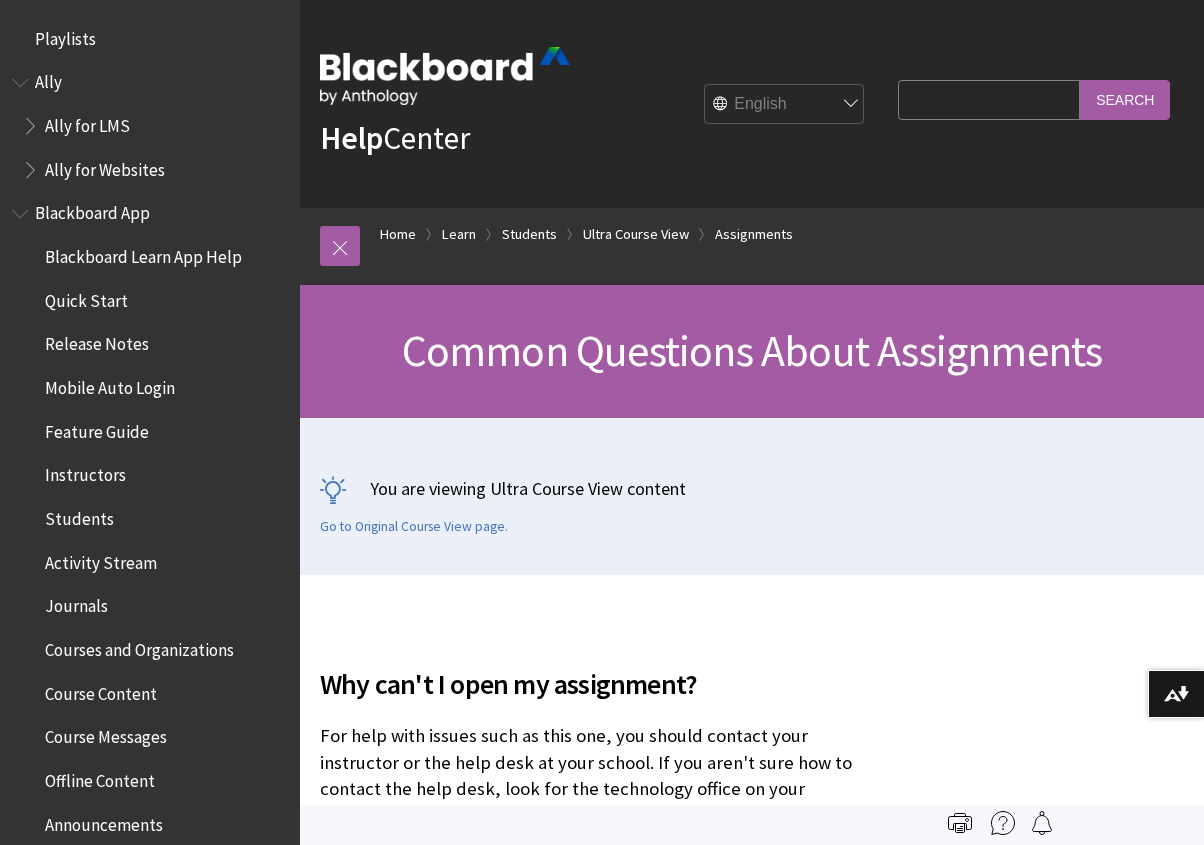 scroll, scrollTop: 0, scrollLeft: 0, axis: both 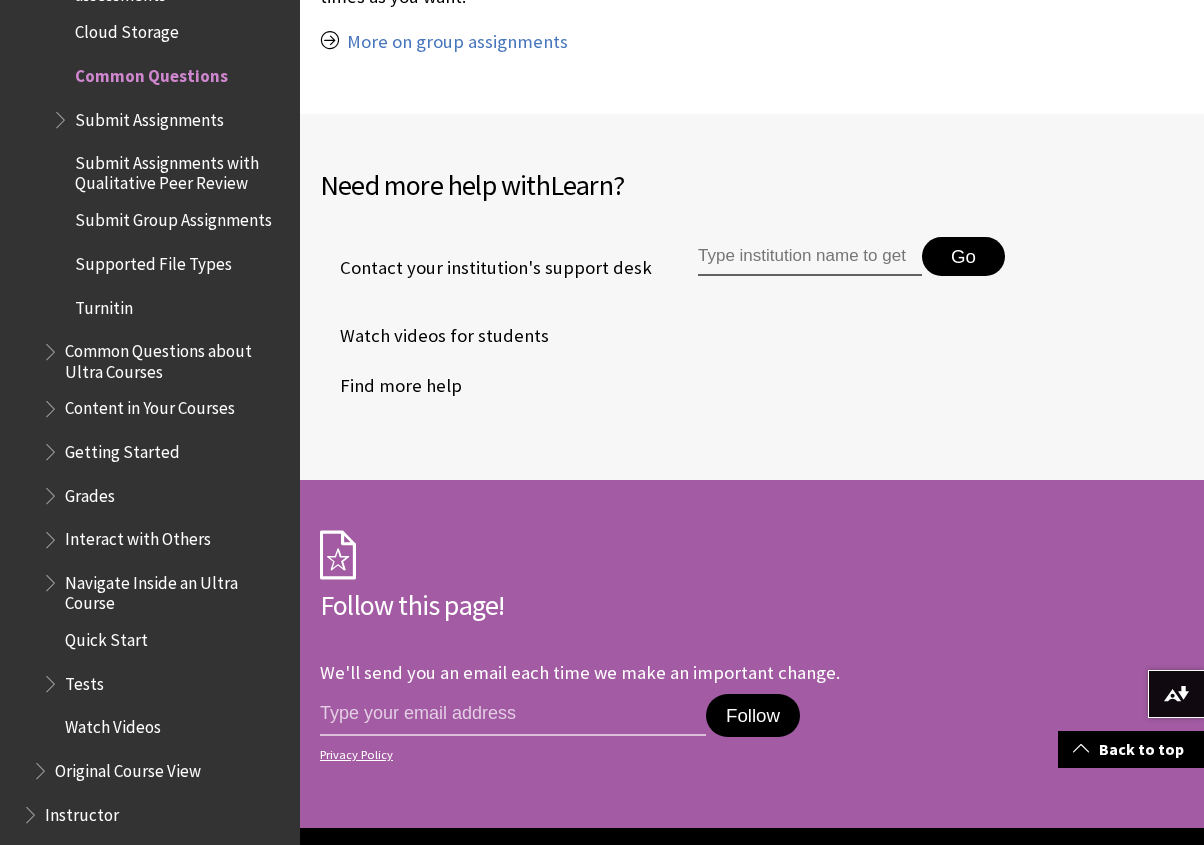 click at bounding box center [52, 347] 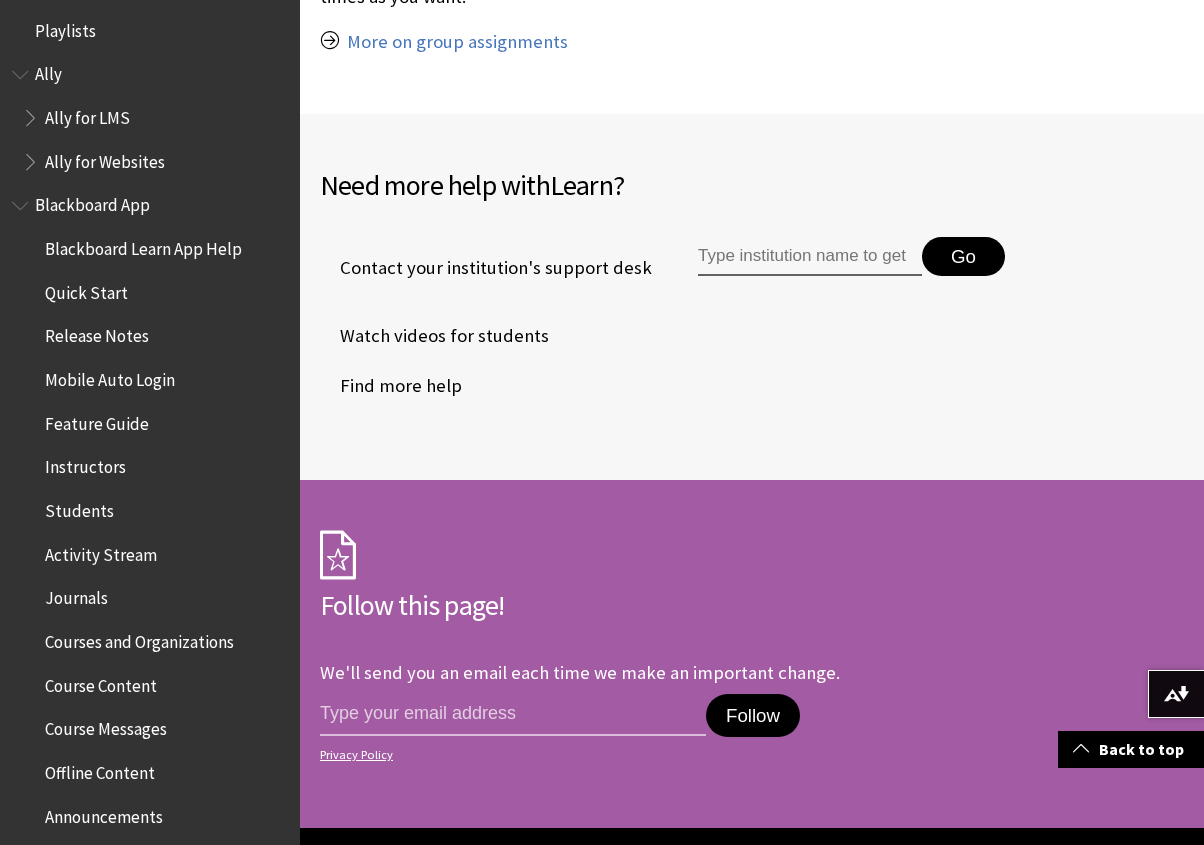 scroll, scrollTop: 0, scrollLeft: 0, axis: both 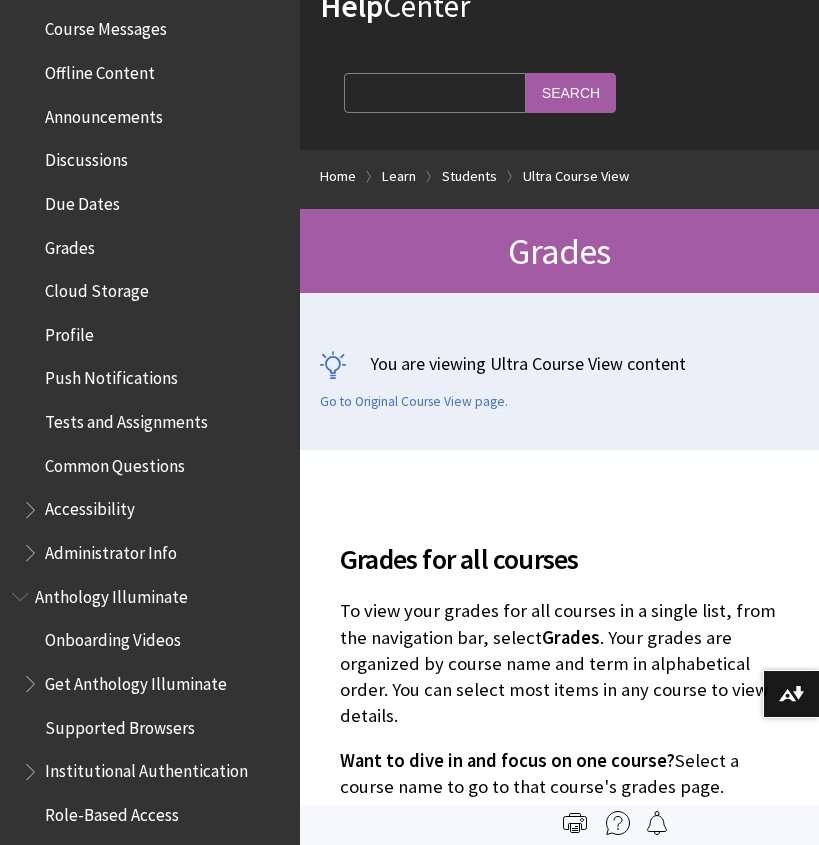 click on "Tests and Assignments" at bounding box center [126, 418] 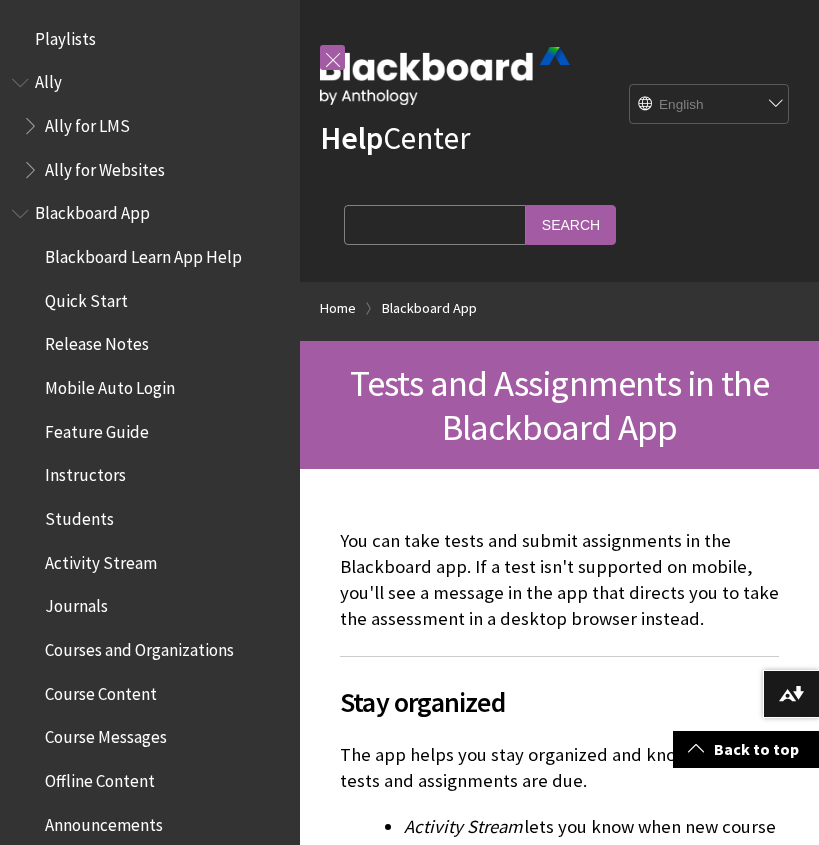 scroll, scrollTop: 380, scrollLeft: 0, axis: vertical 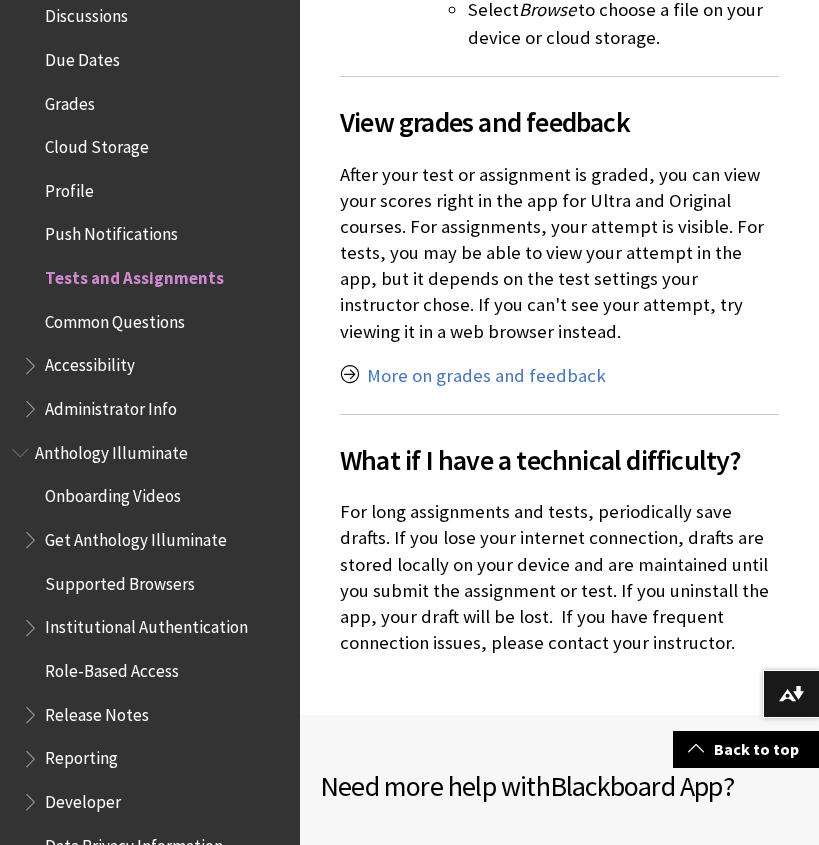 click on "Grades" at bounding box center [70, 100] 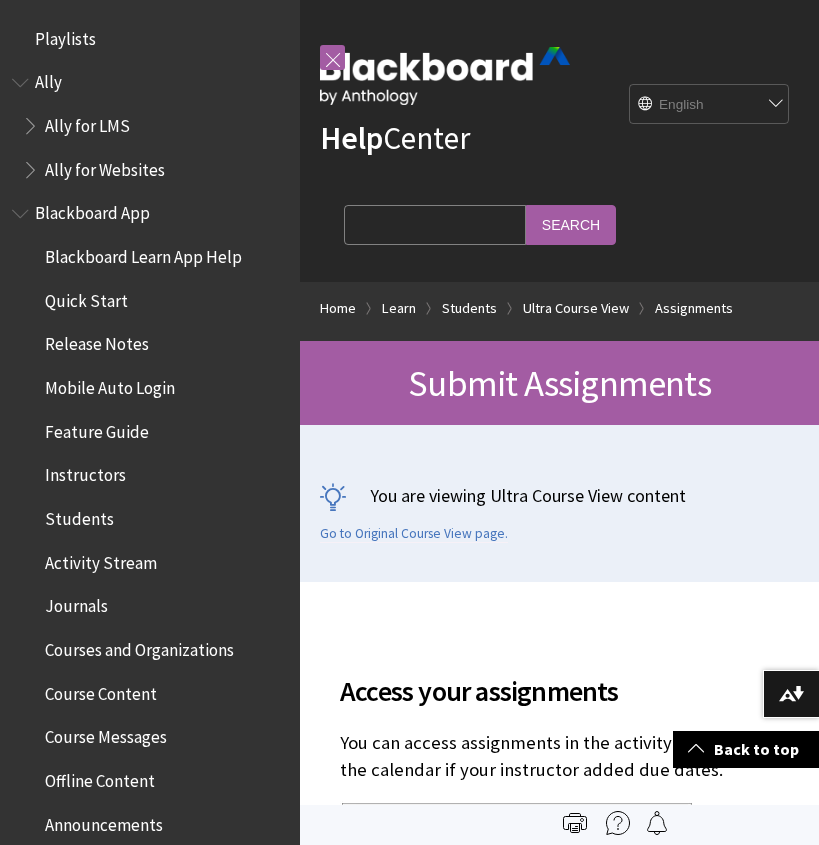 scroll, scrollTop: 12931, scrollLeft: 0, axis: vertical 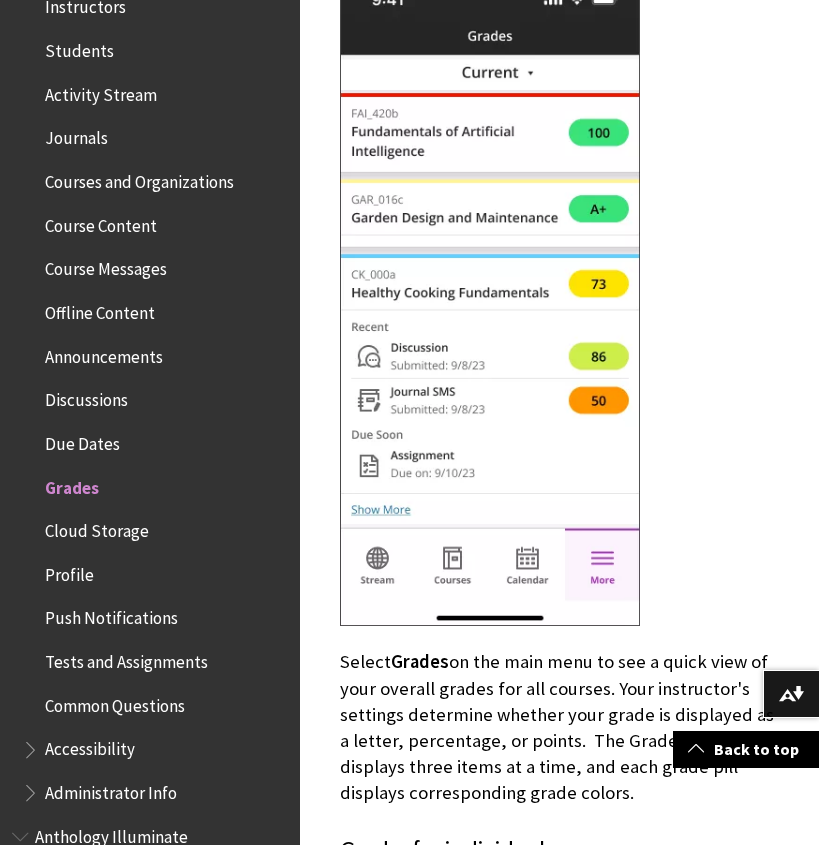 click on "Activity Stream" at bounding box center (101, 91) 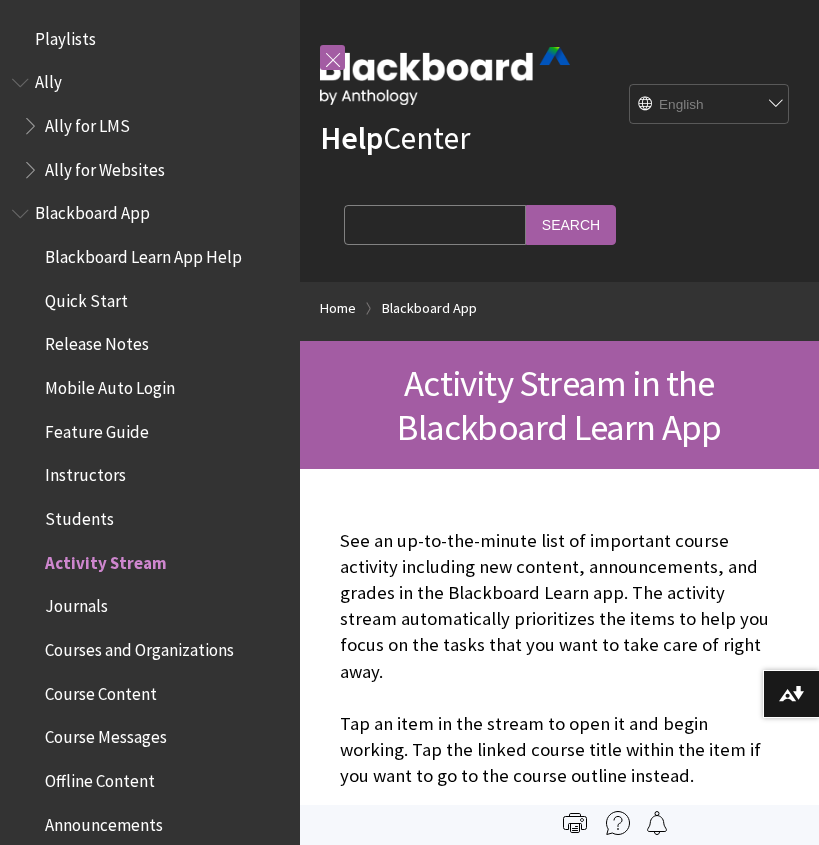 scroll, scrollTop: 0, scrollLeft: 0, axis: both 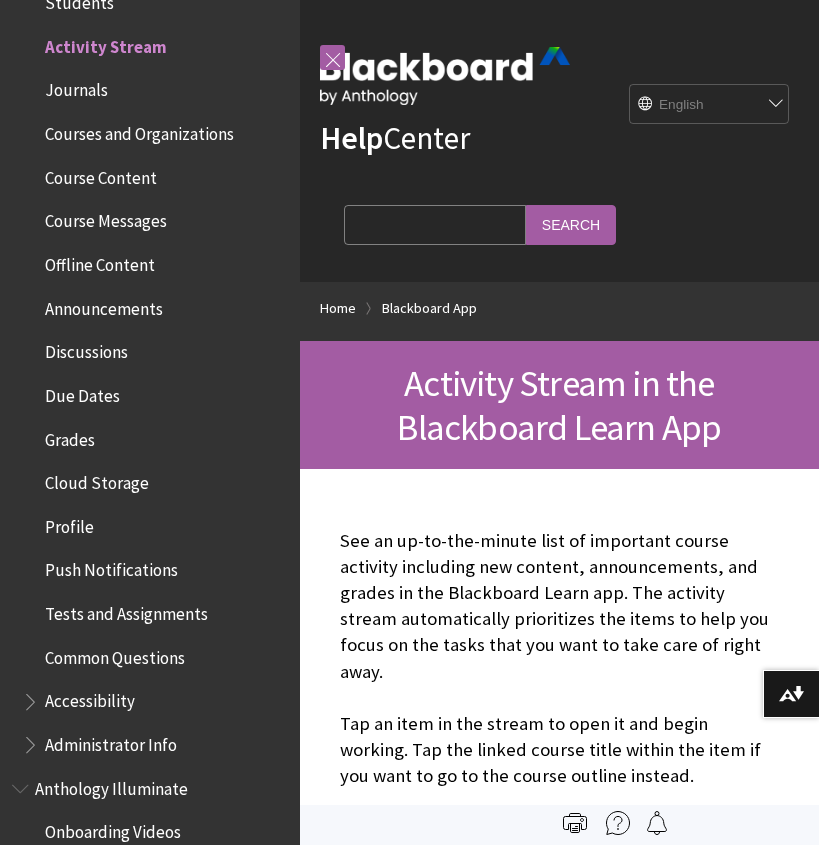 click on "Search Query" at bounding box center (435, 224) 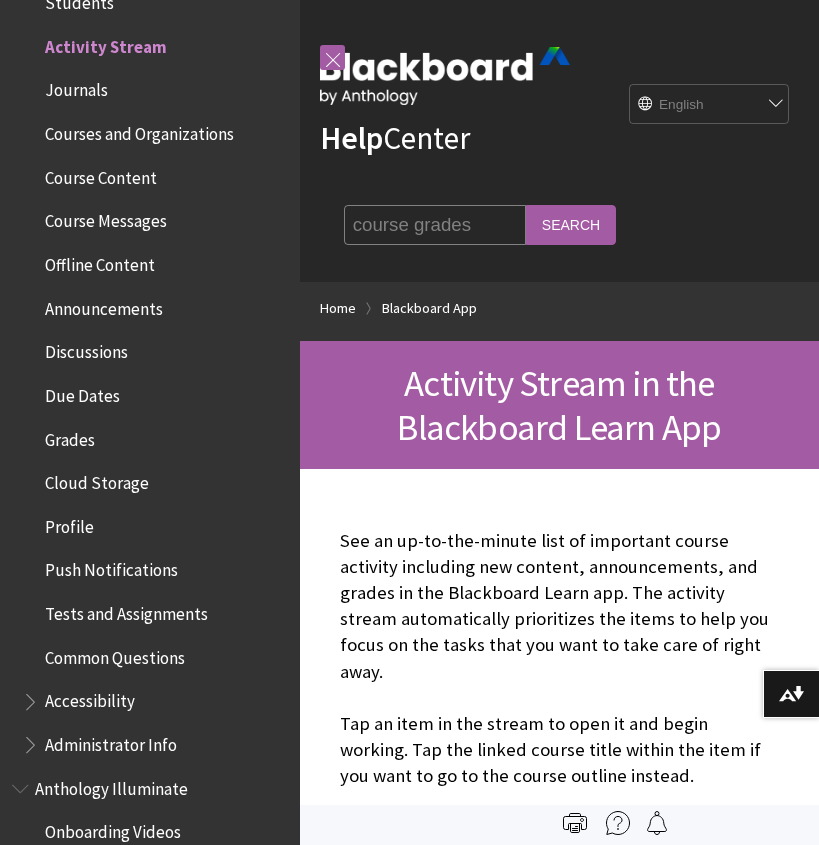type on "course grades" 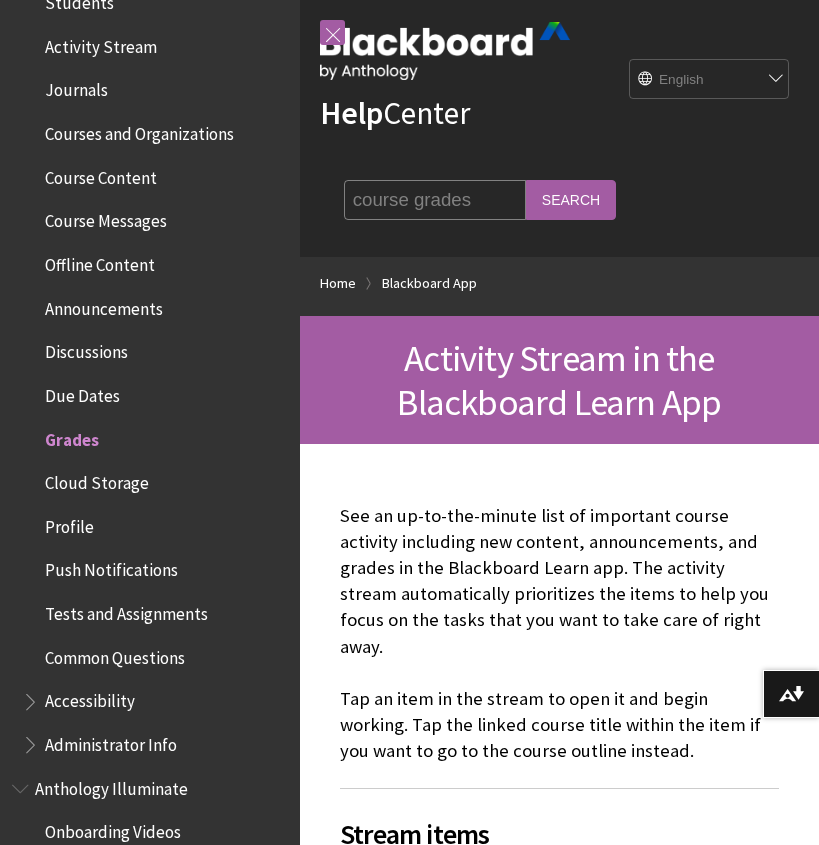 scroll, scrollTop: 38, scrollLeft: 0, axis: vertical 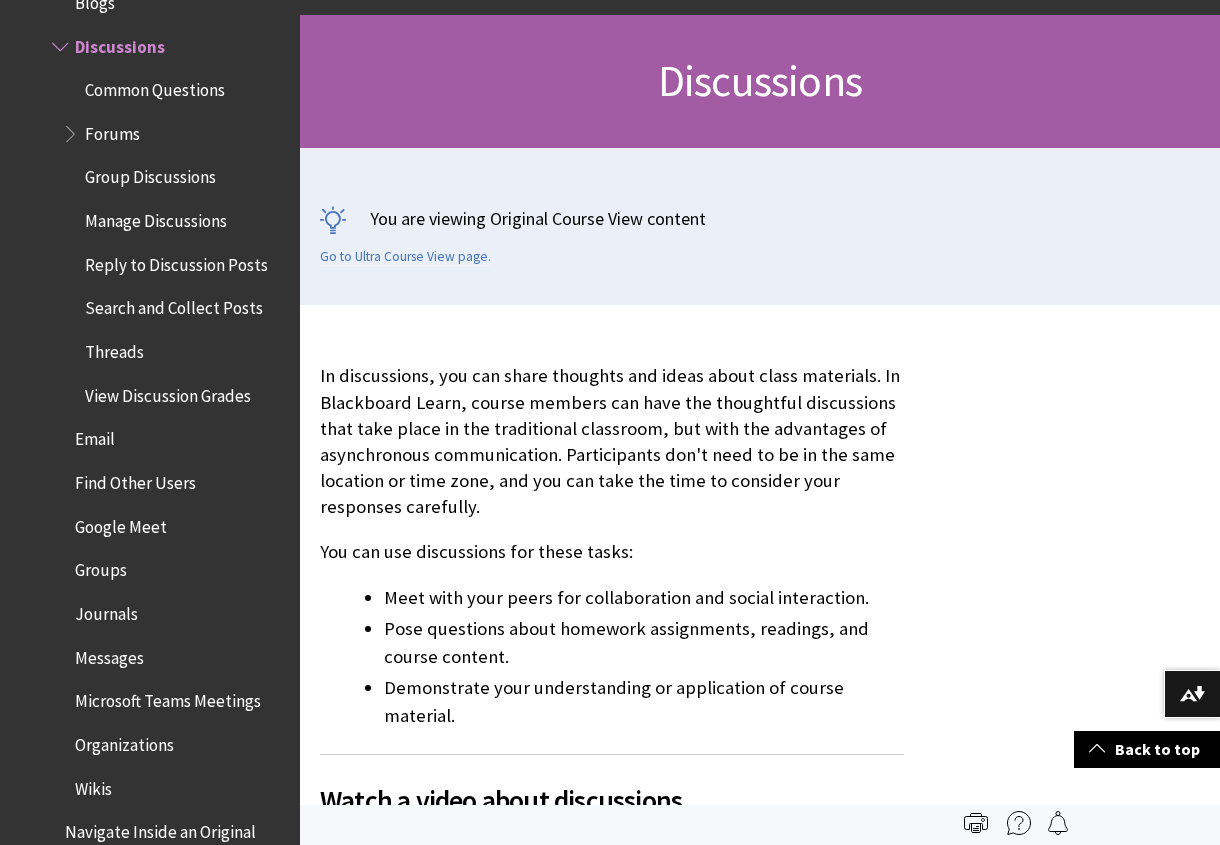 click on "Meet with your peers for collaboration and social interaction." at bounding box center [644, 598] 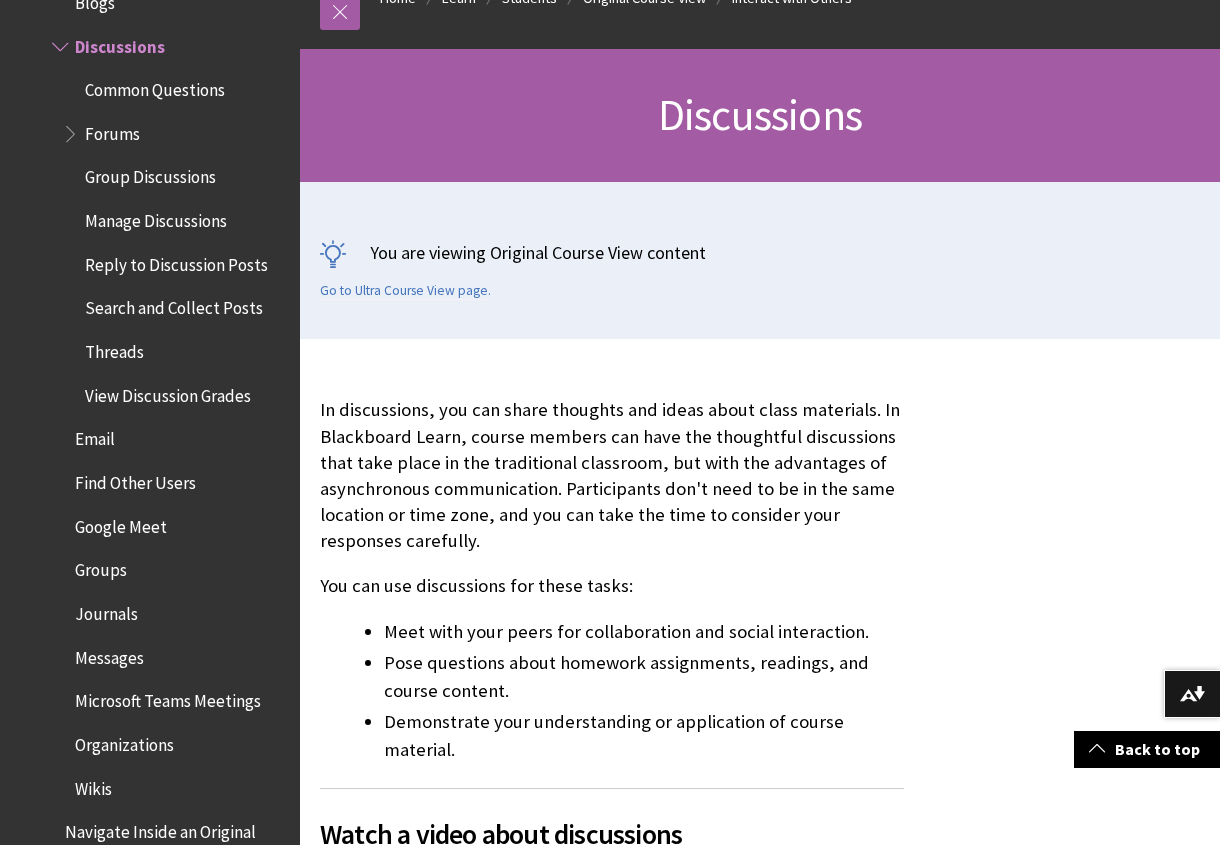 scroll, scrollTop: 241, scrollLeft: 0, axis: vertical 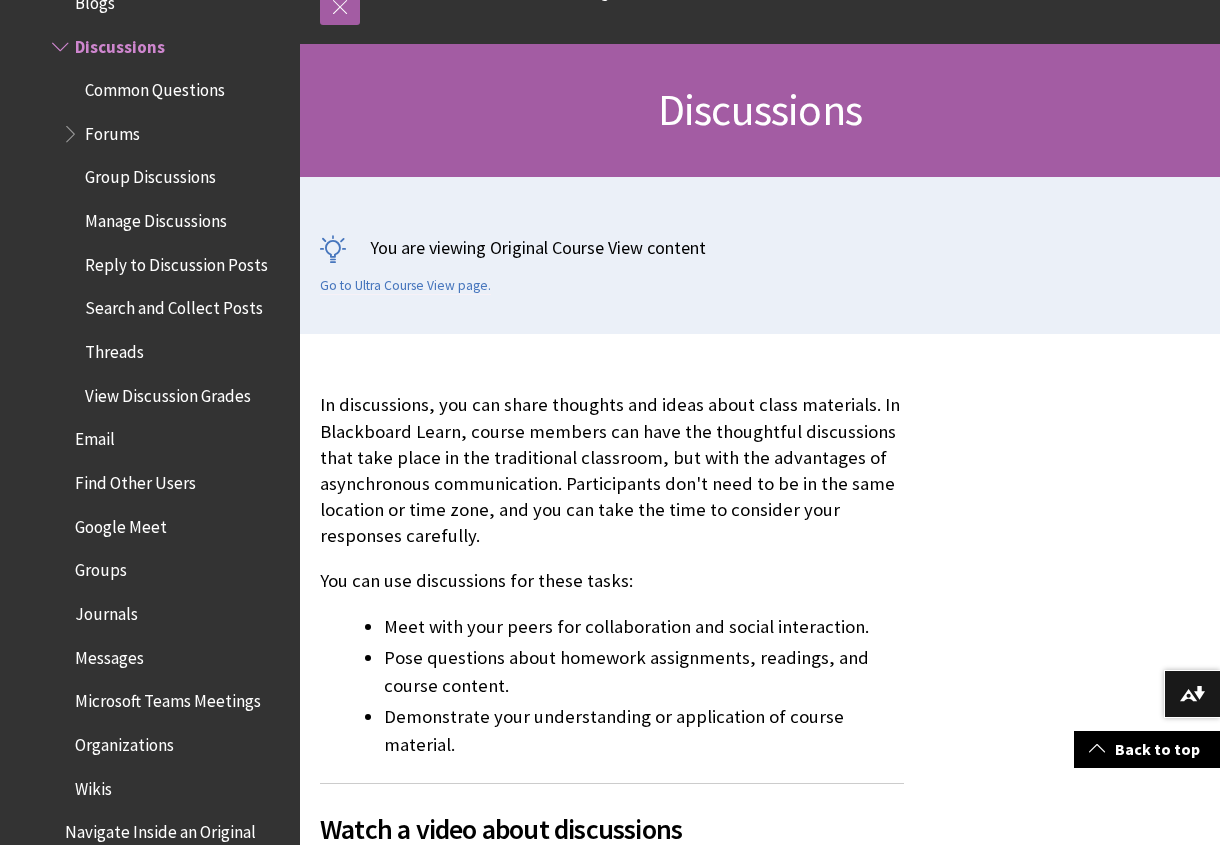 click on "Reply to Discussion Posts" at bounding box center (176, 261) 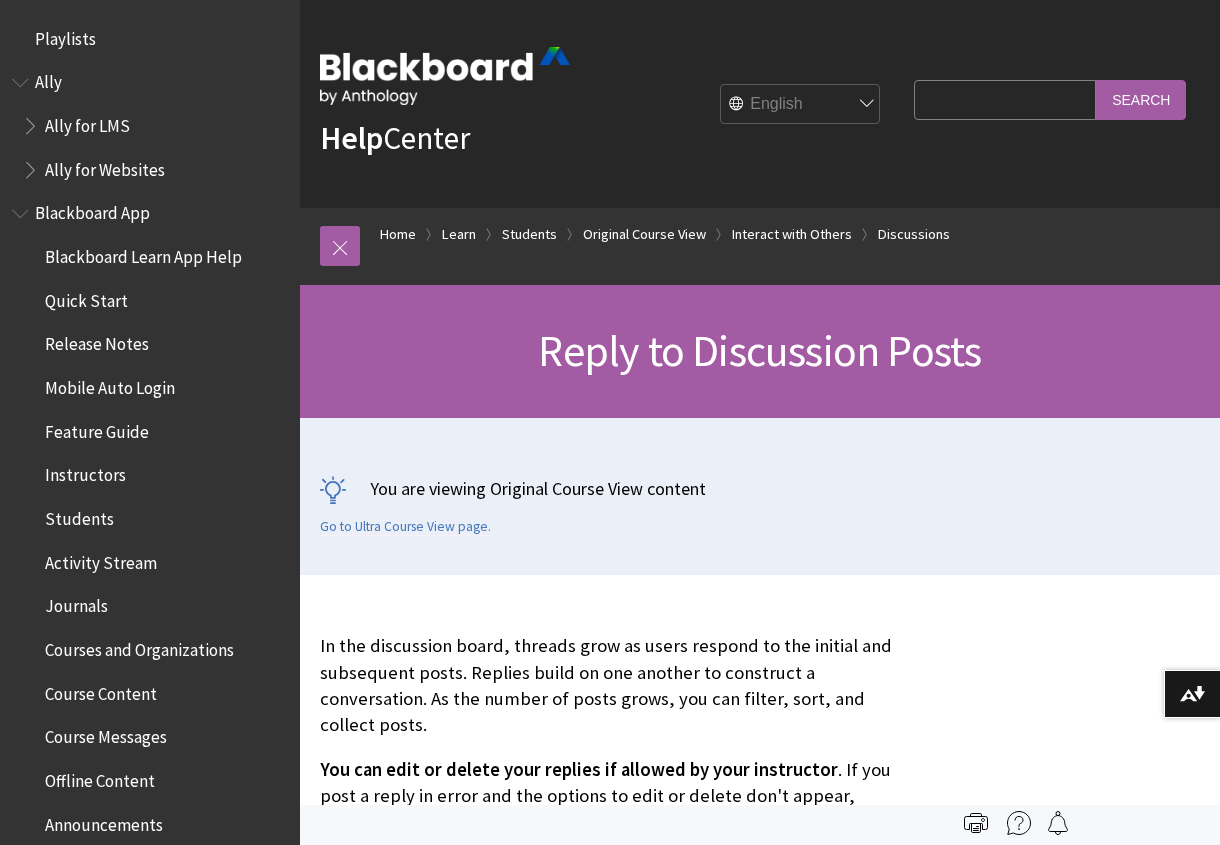 scroll, scrollTop: 0, scrollLeft: 0, axis: both 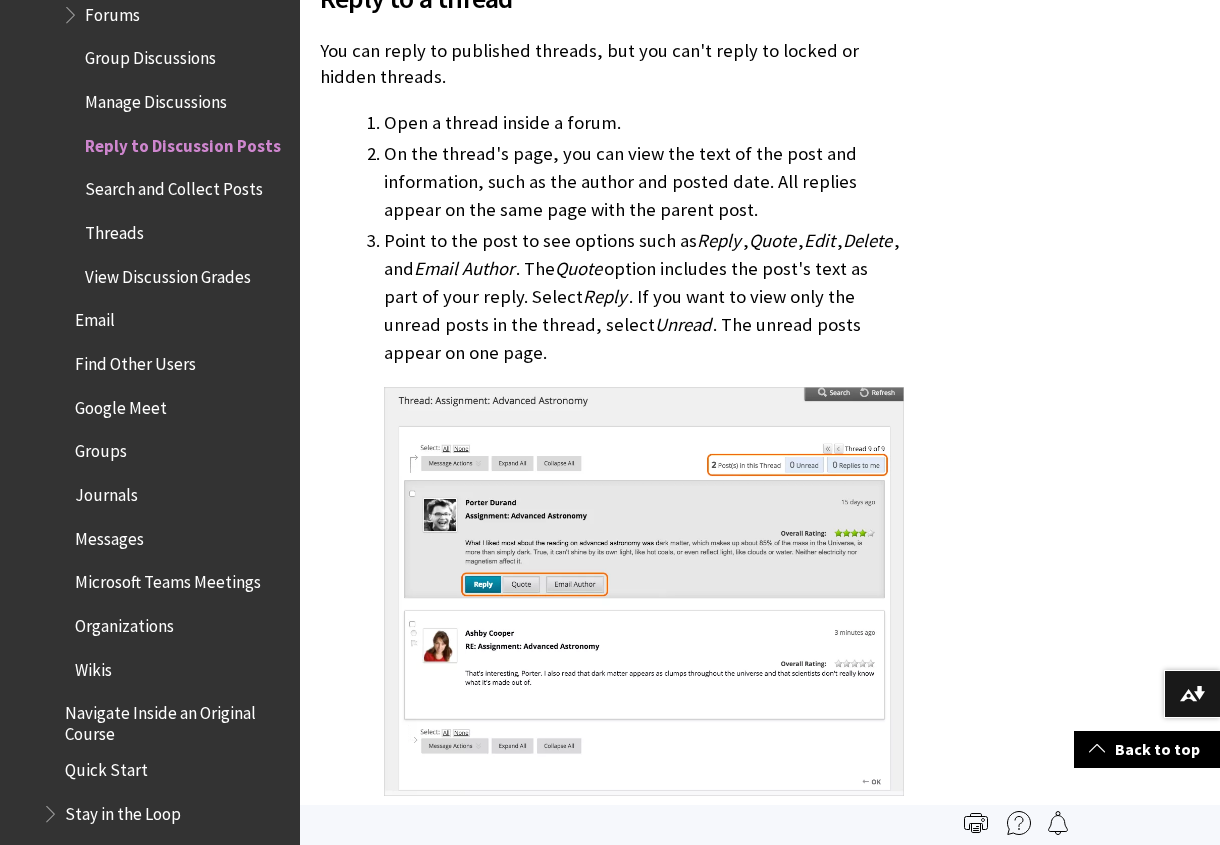 click on "Manage Discussions" at bounding box center [156, 98] 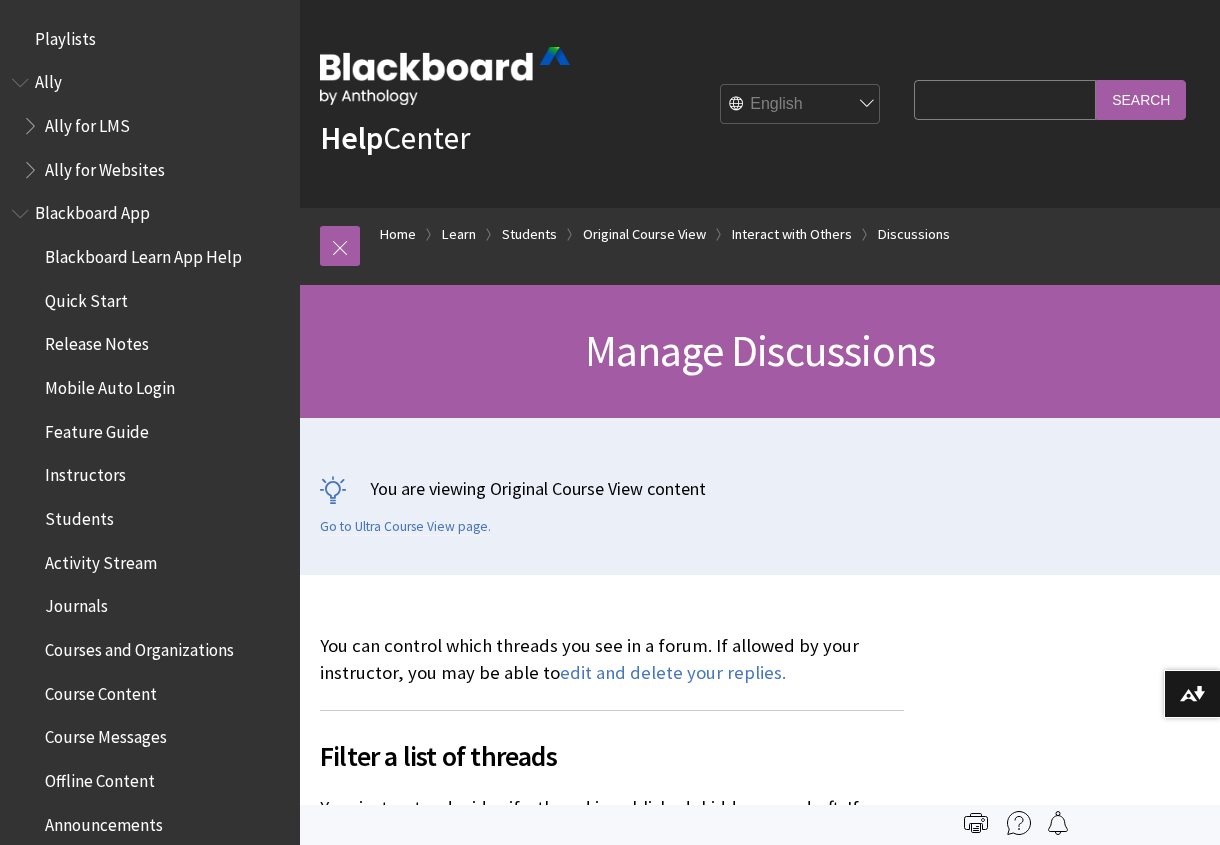 scroll, scrollTop: 0, scrollLeft: 0, axis: both 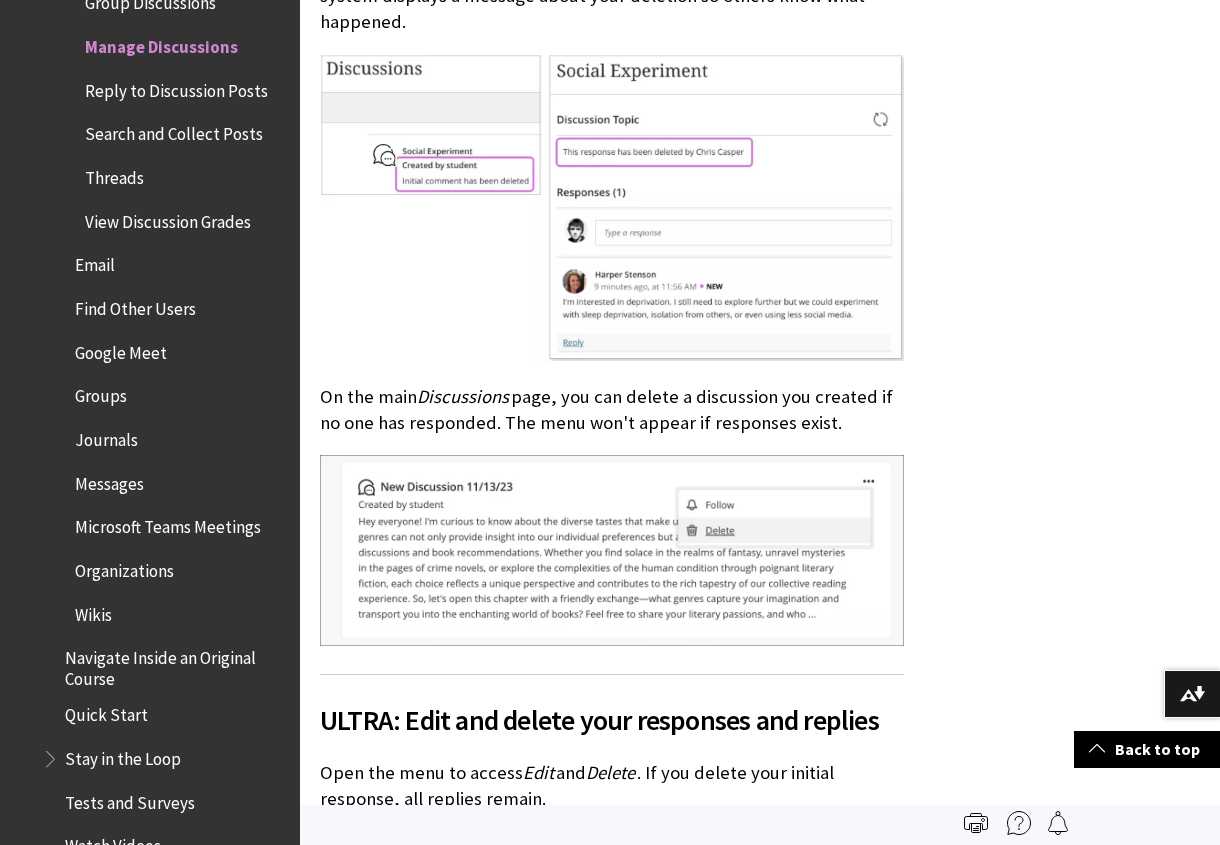 click on "Group Discussions" at bounding box center [150, 0] 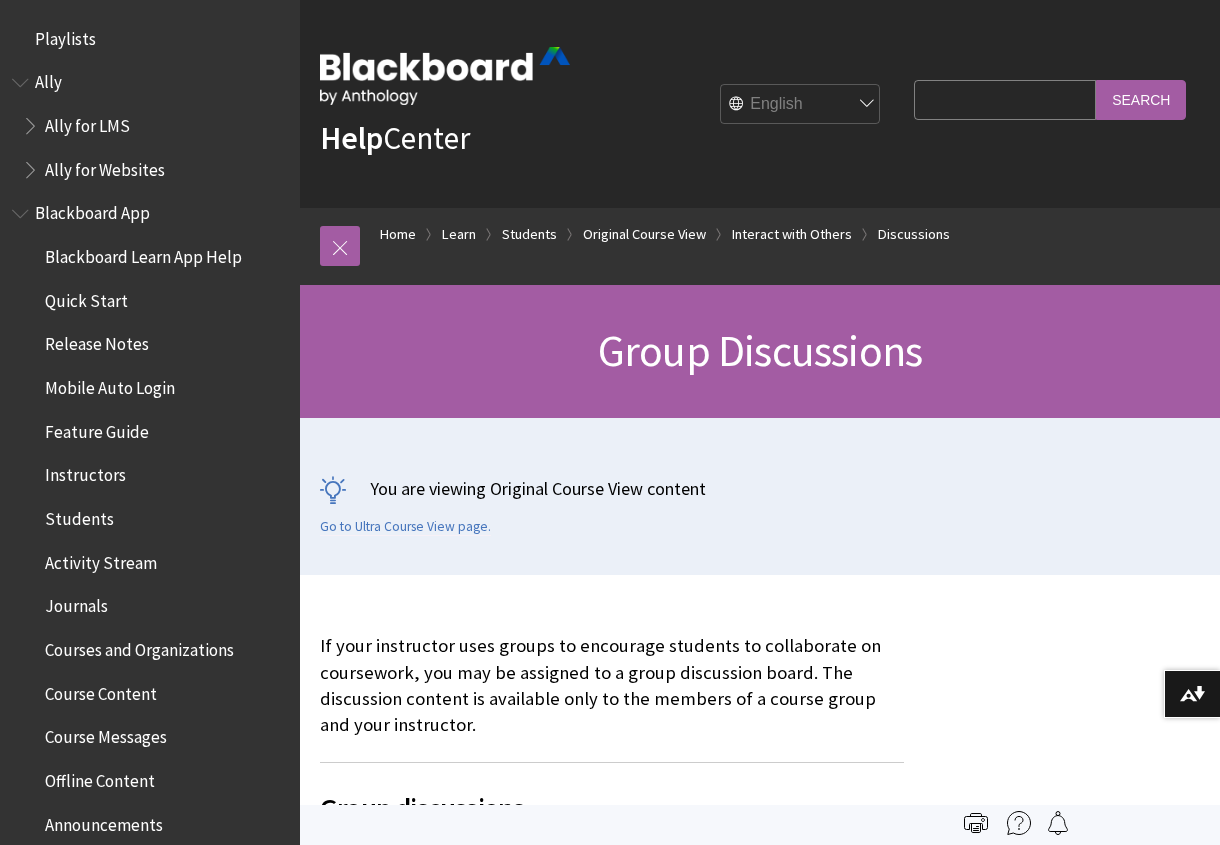 scroll, scrollTop: 0, scrollLeft: 0, axis: both 